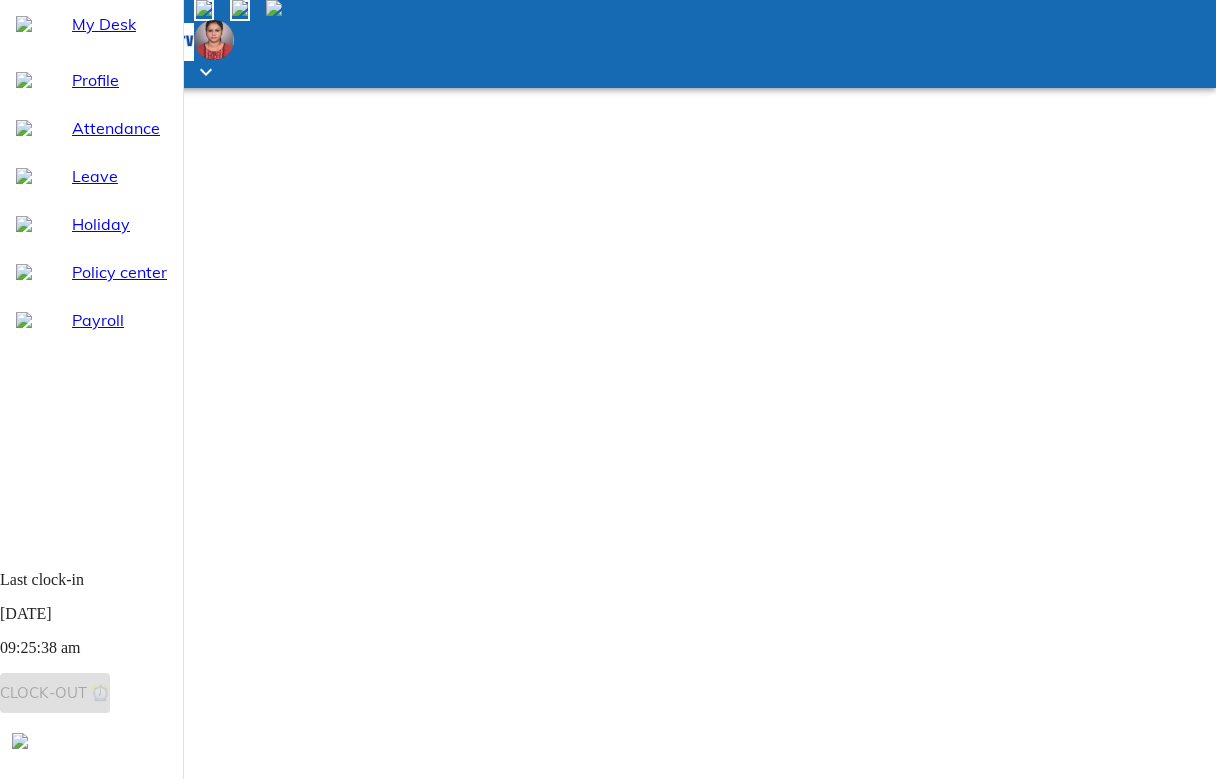 scroll, scrollTop: 0, scrollLeft: 0, axis: both 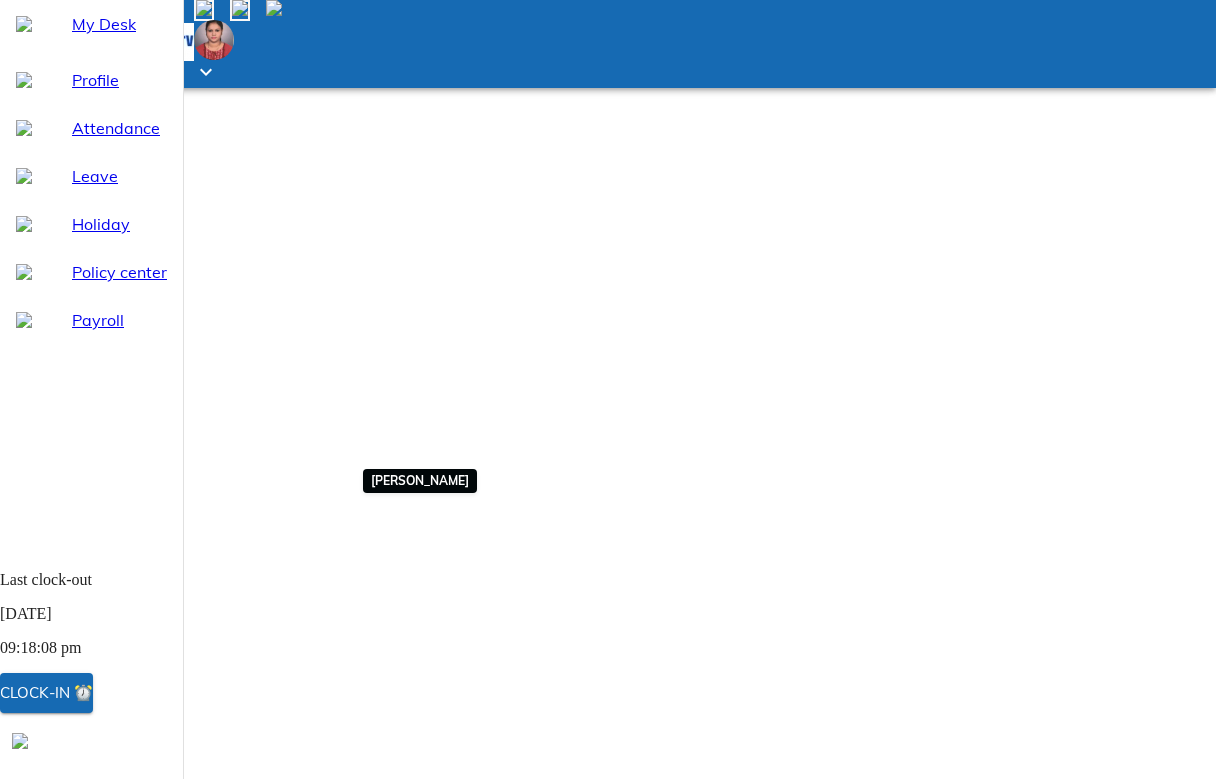 click at bounding box center (137, 1269) 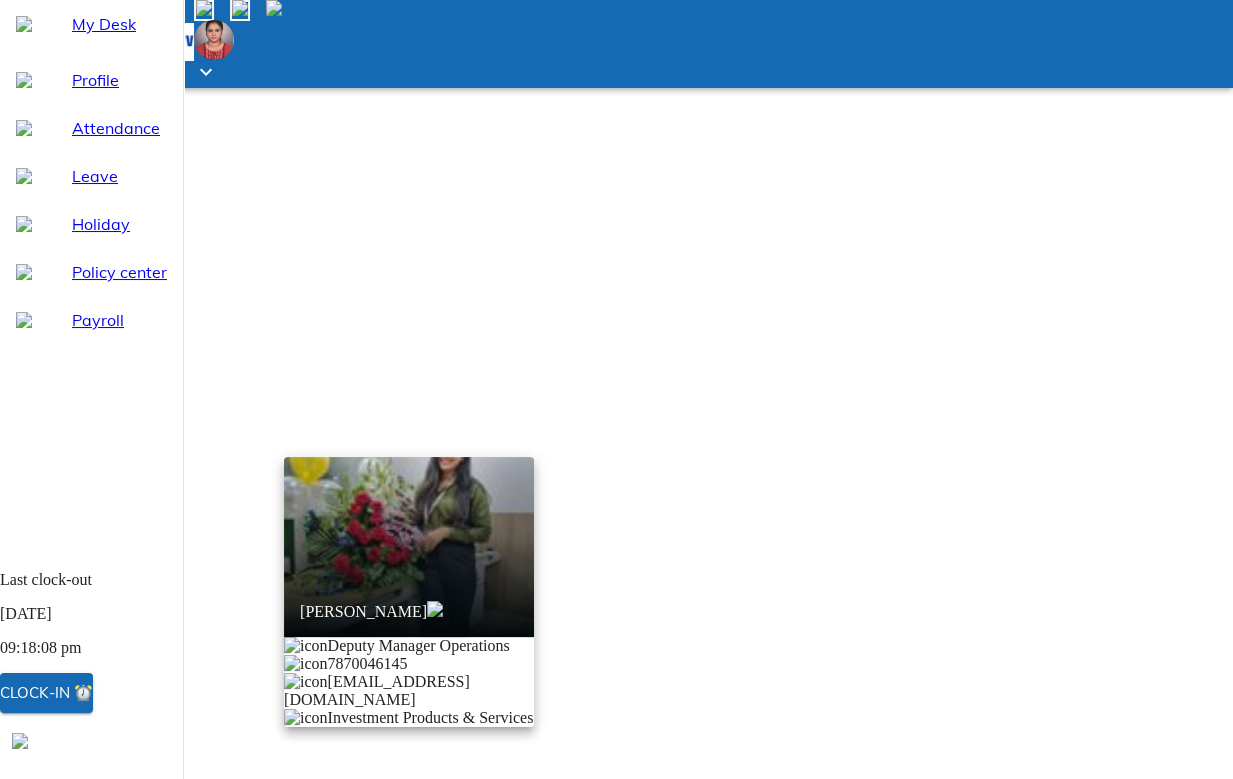 click at bounding box center (409, 547) 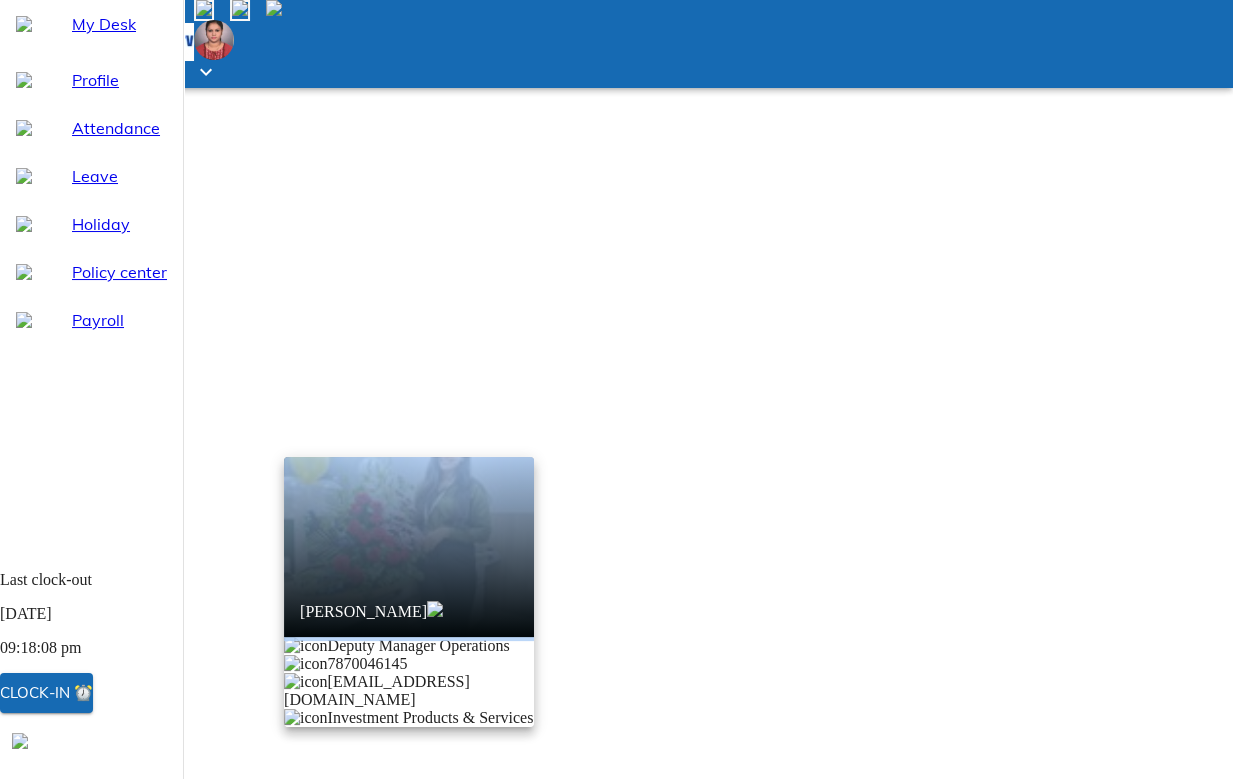 click at bounding box center [409, 547] 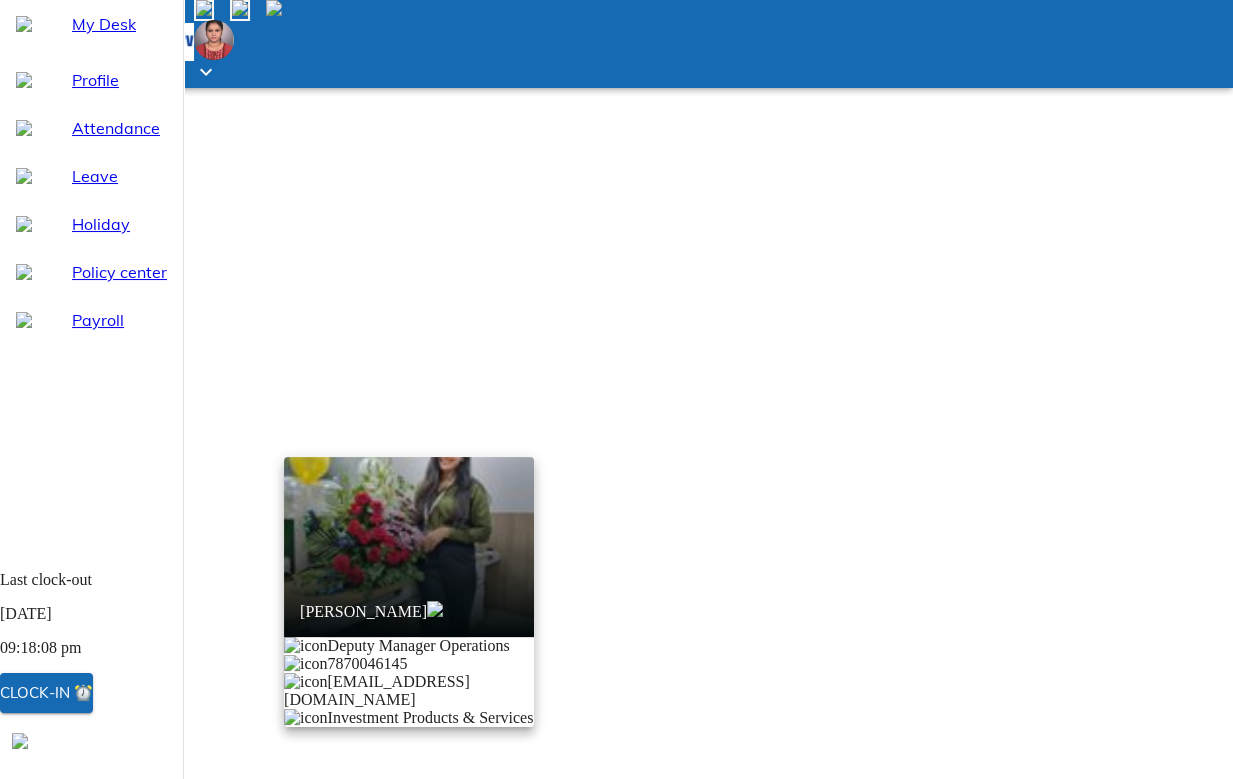 click at bounding box center (616, 389) 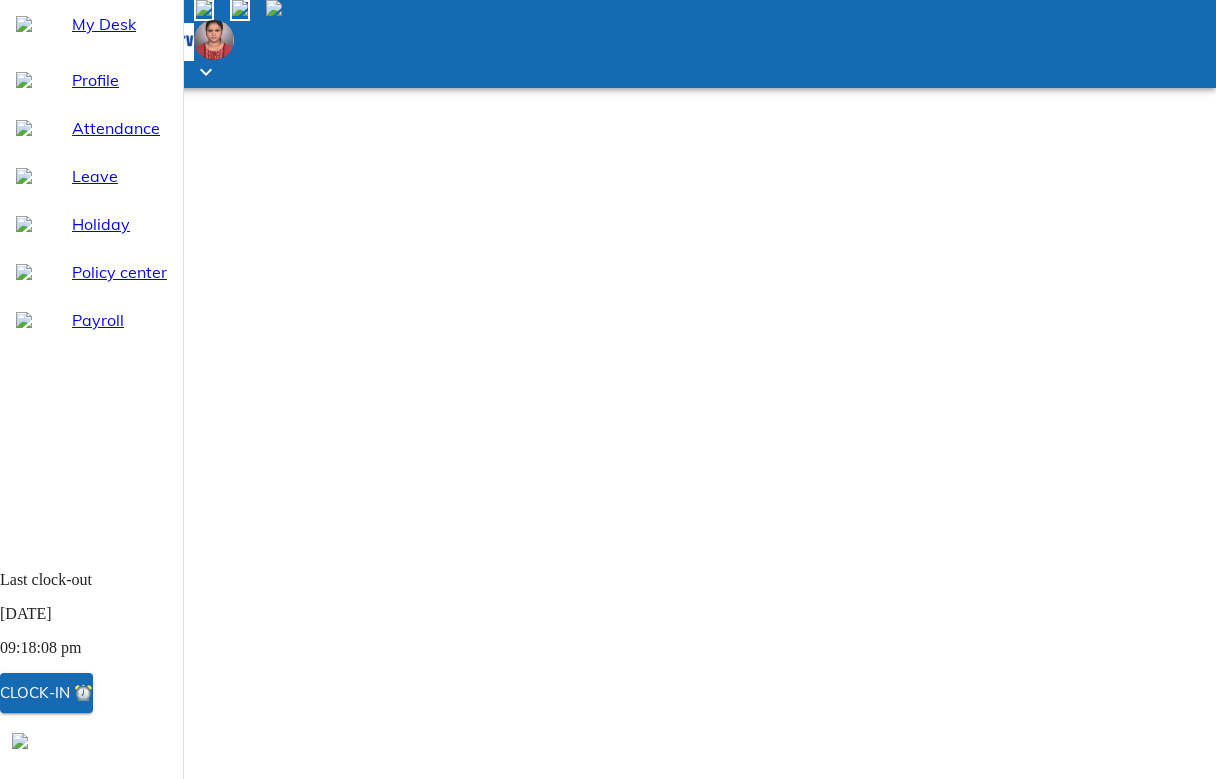drag, startPoint x: 1224, startPoint y: 508, endPoint x: 1232, endPoint y: 698, distance: 190.16835 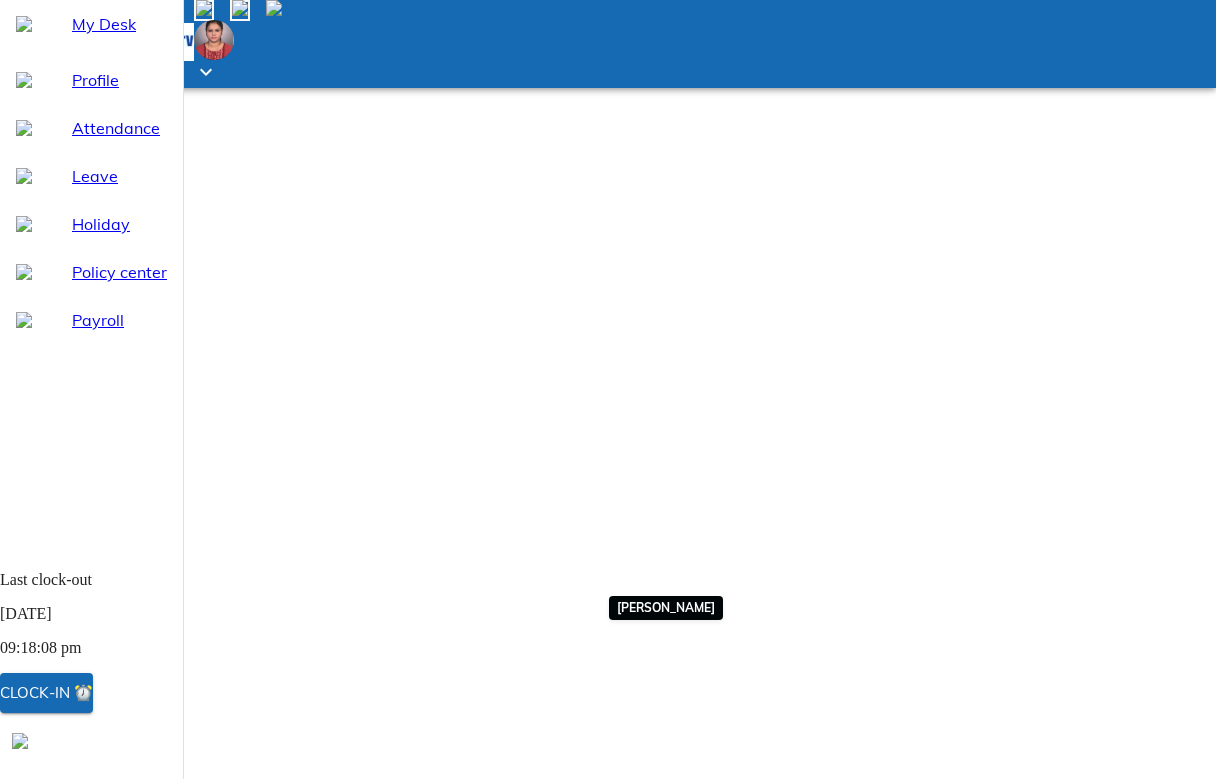 click at bounding box center (494, 1369) 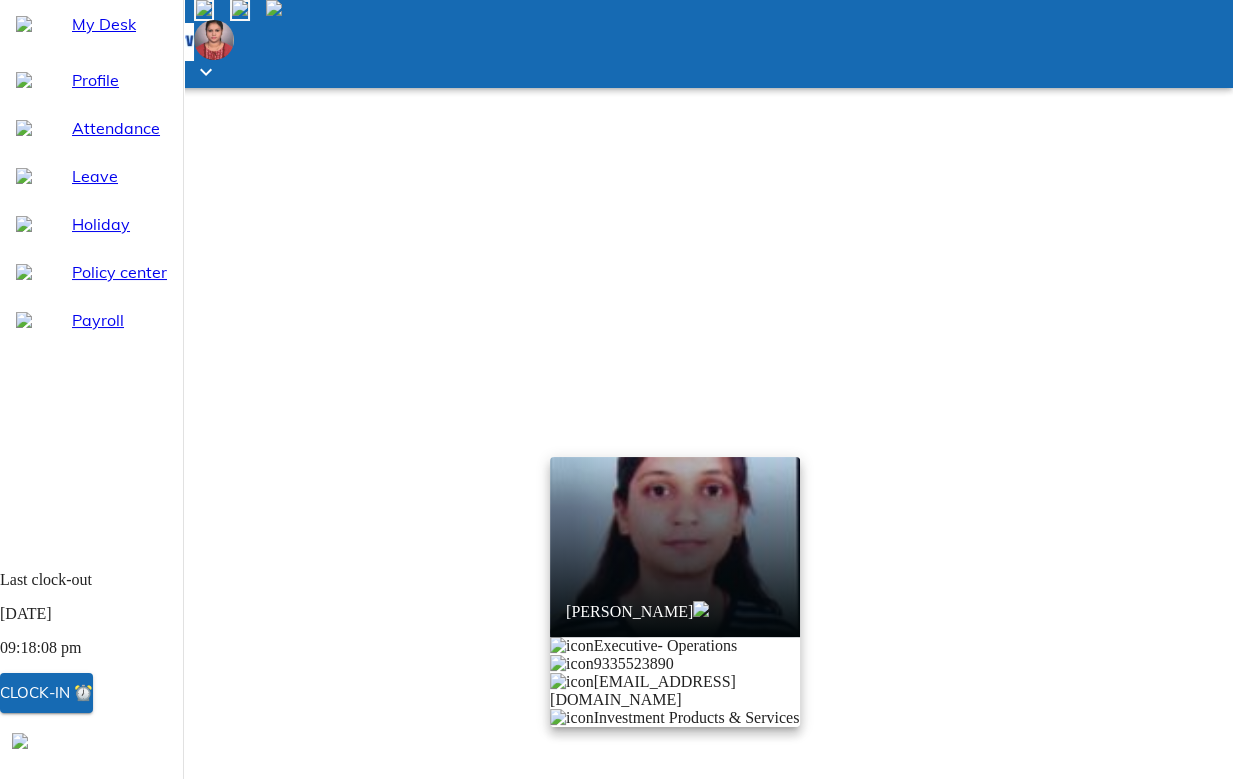 click at bounding box center [616, 389] 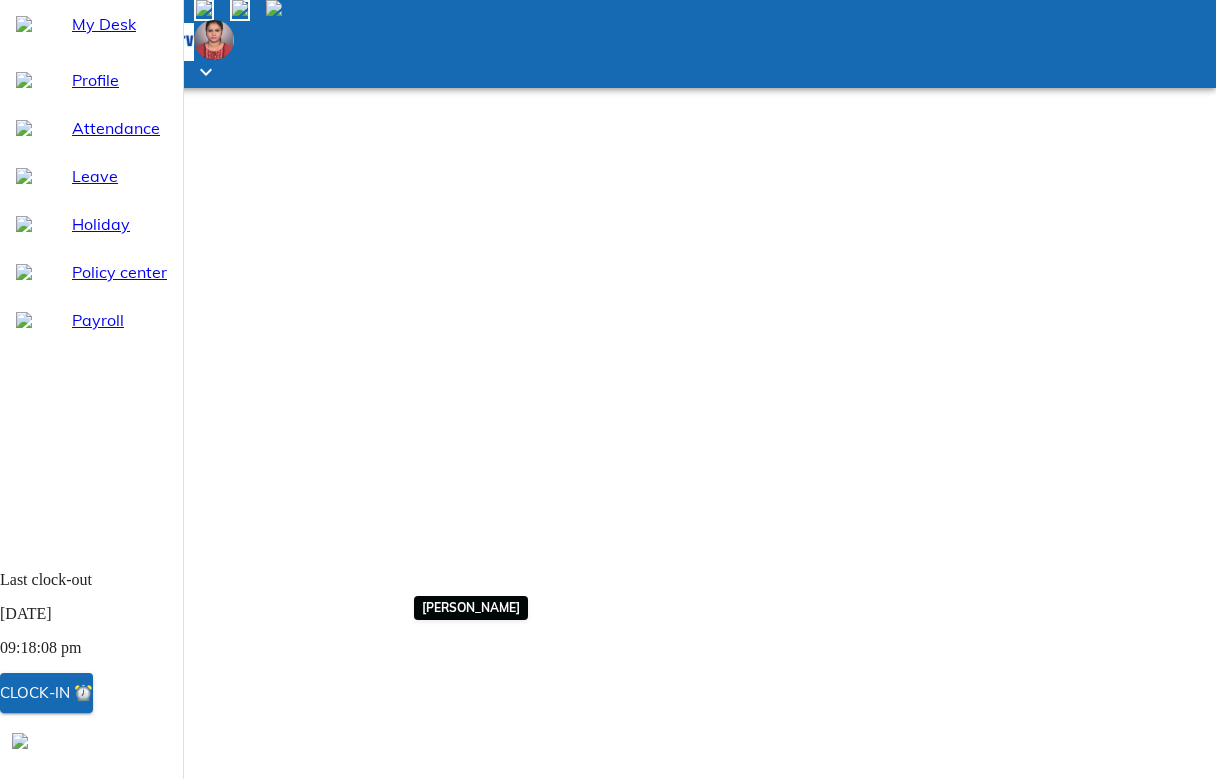 click at bounding box center (209, 1369) 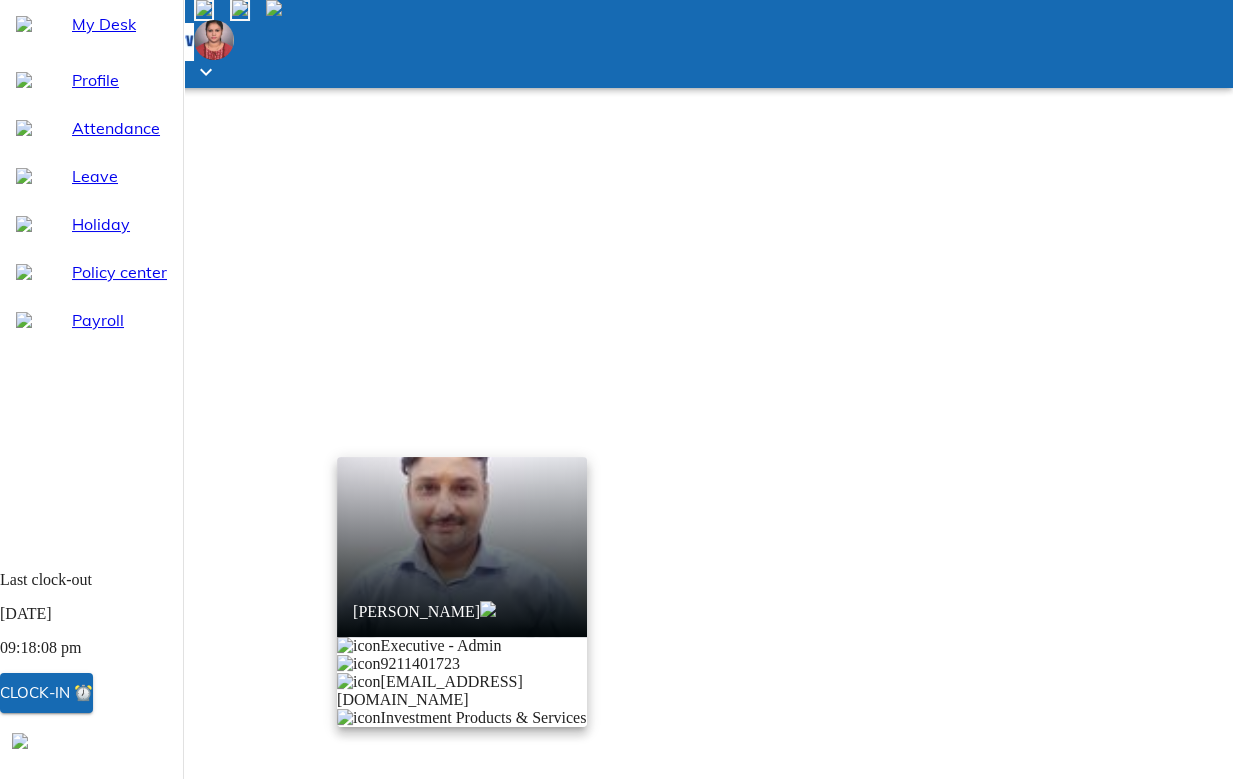 click at bounding box center [616, 389] 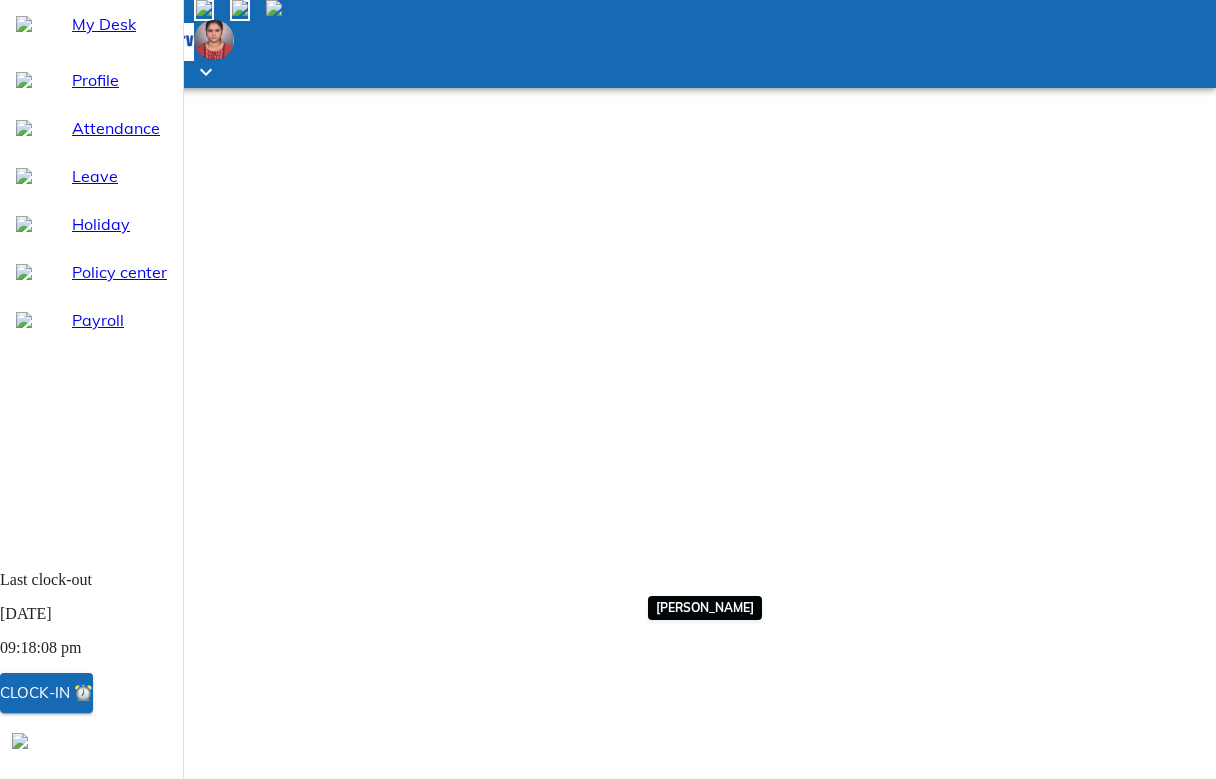 click at bounding box center [565, 1369] 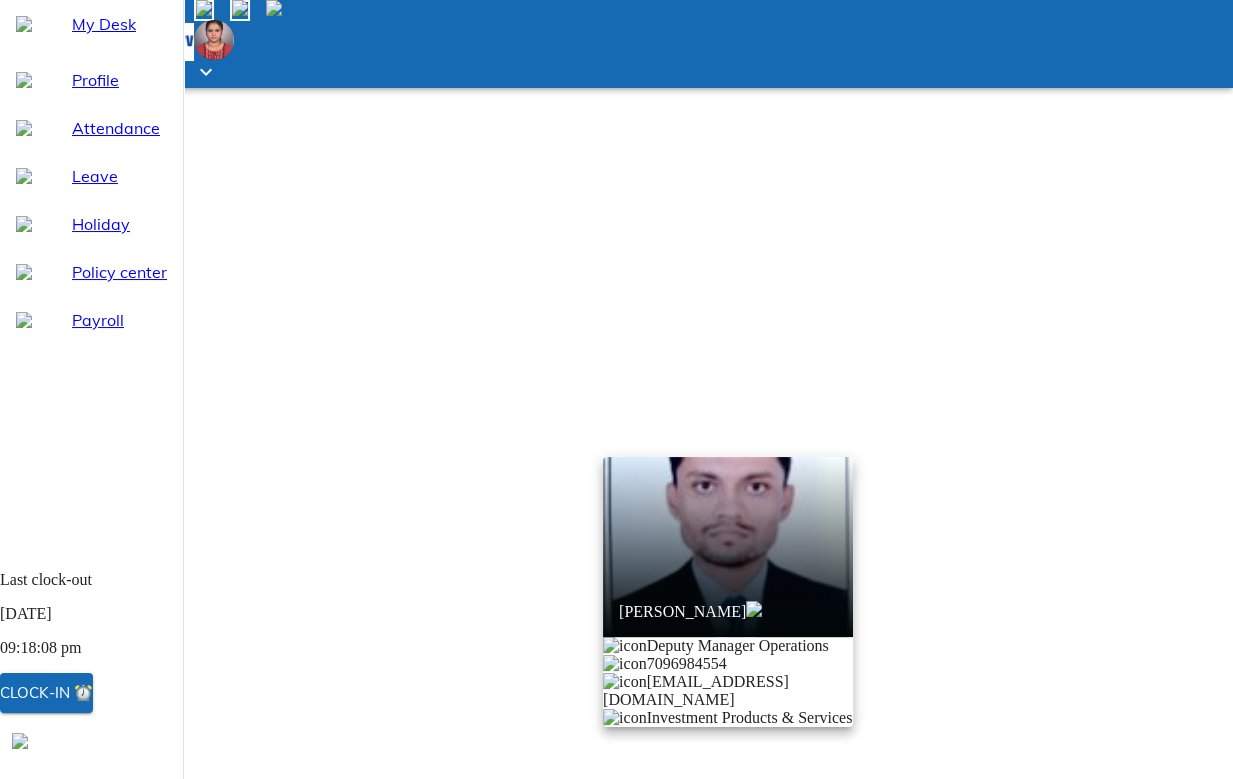 click at bounding box center [616, 389] 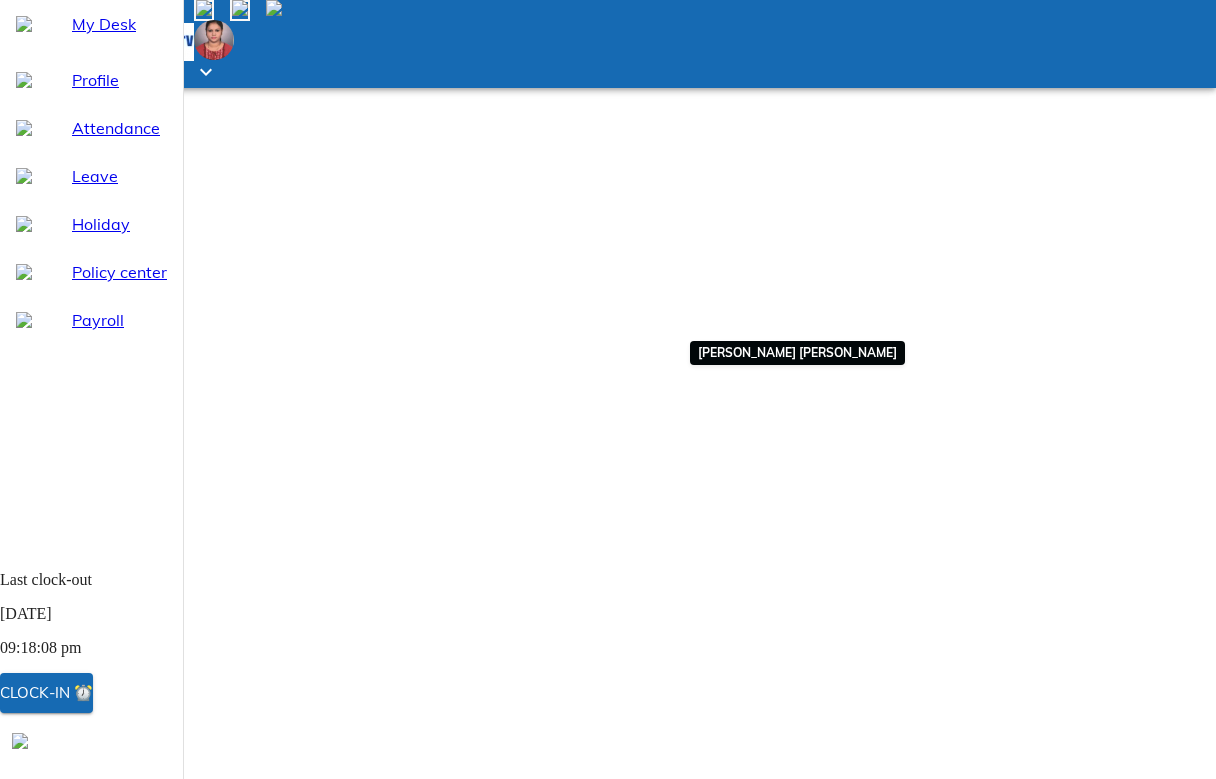 click at bounding box center [637, 1169] 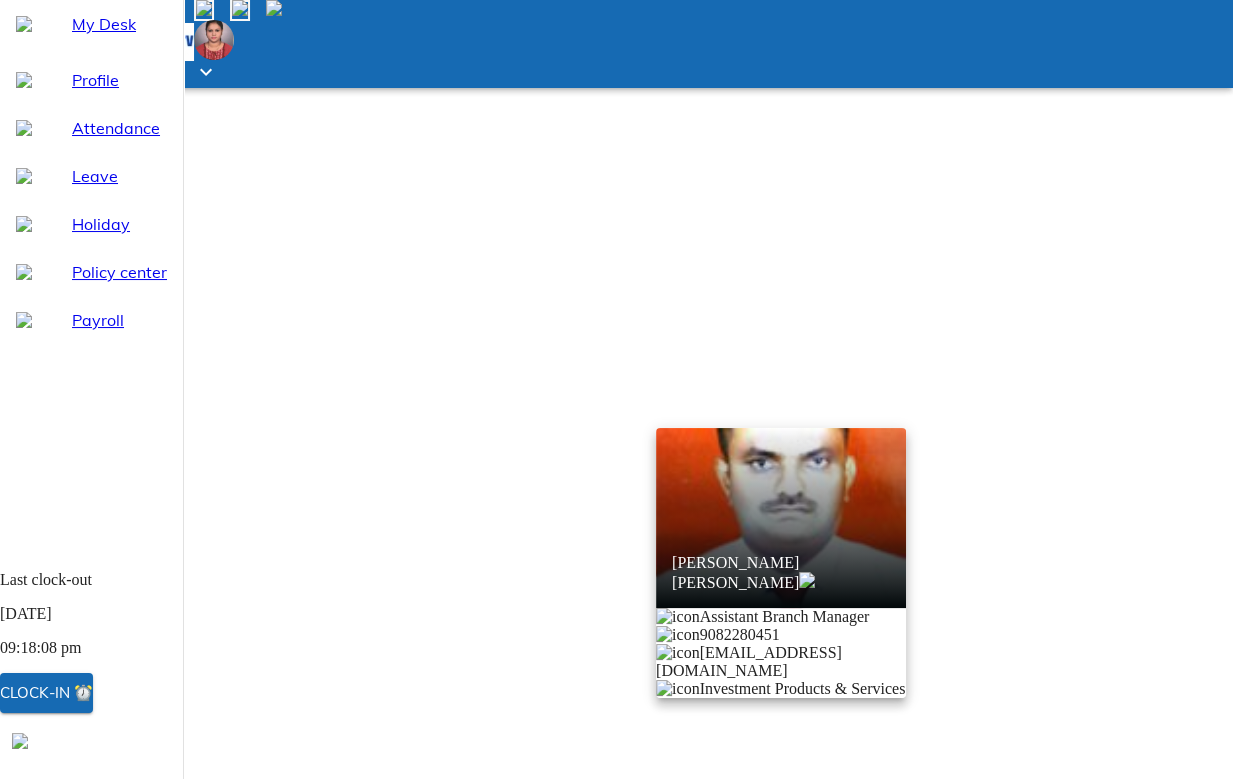 click at bounding box center (616, 389) 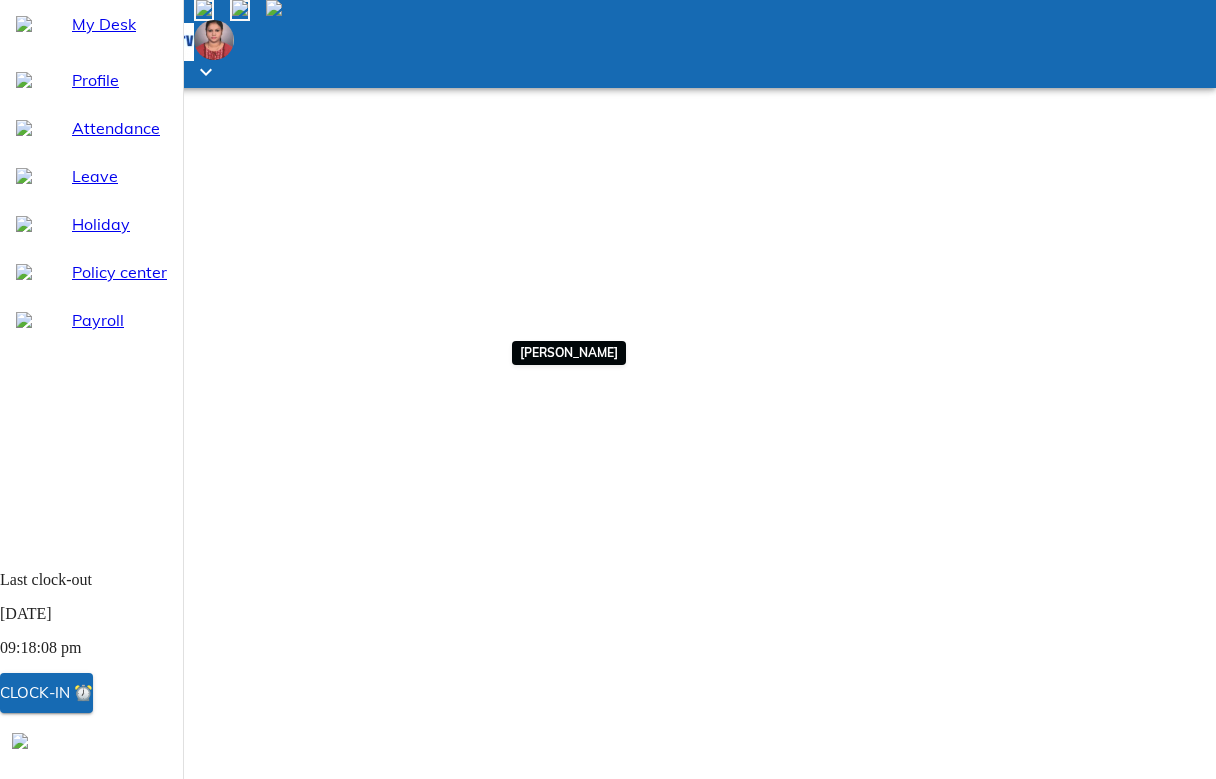 click at bounding box center [351, 1169] 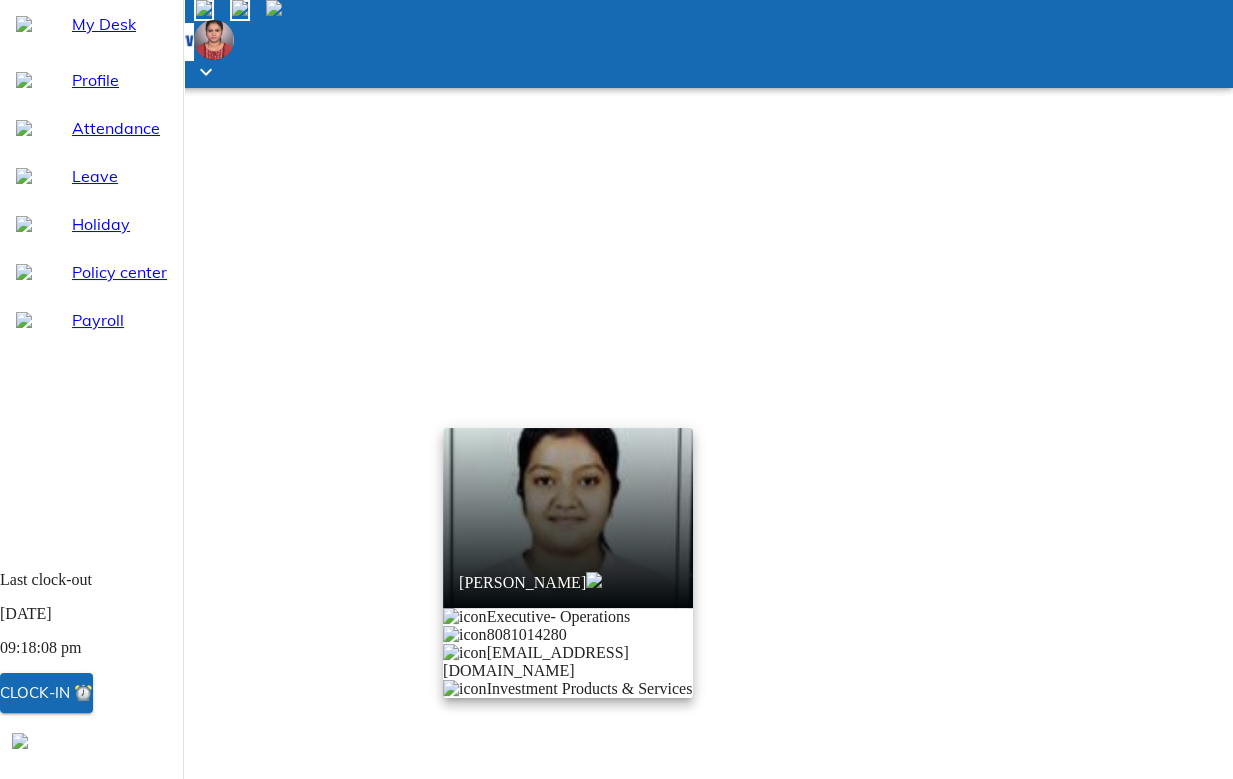 click at bounding box center [616, 389] 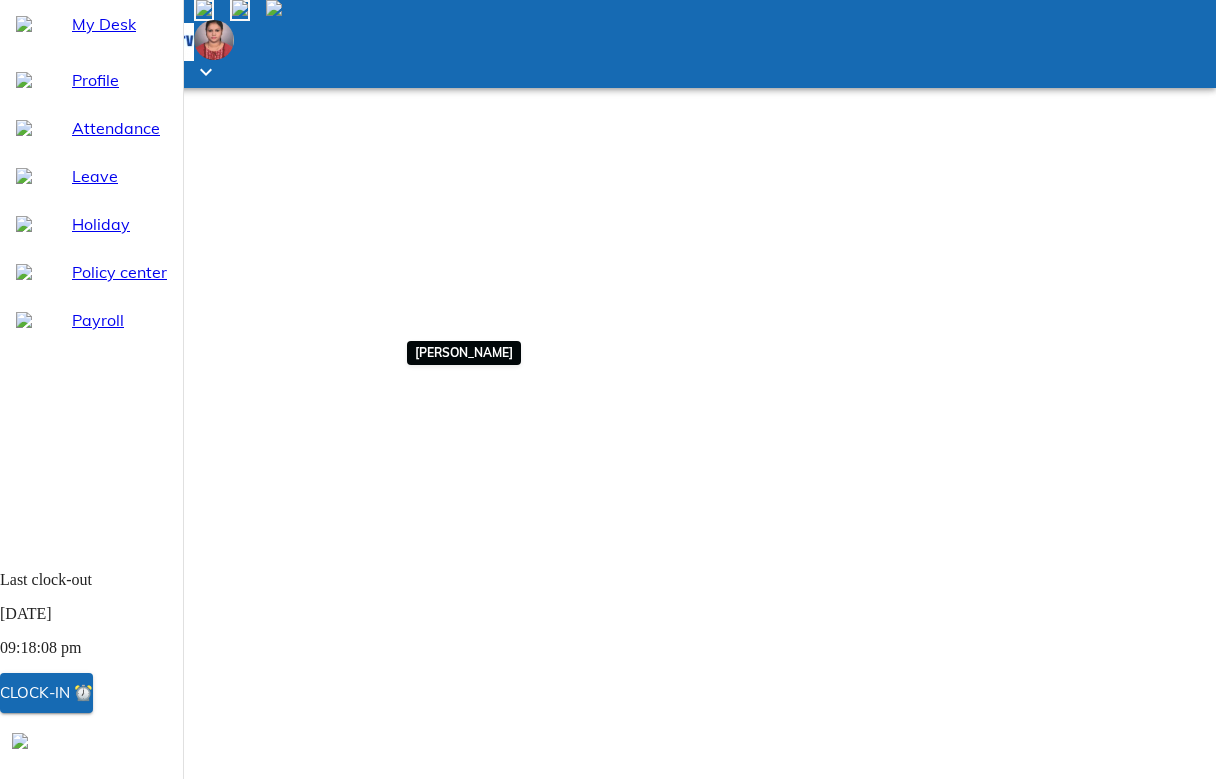 click at bounding box center (209, 1169) 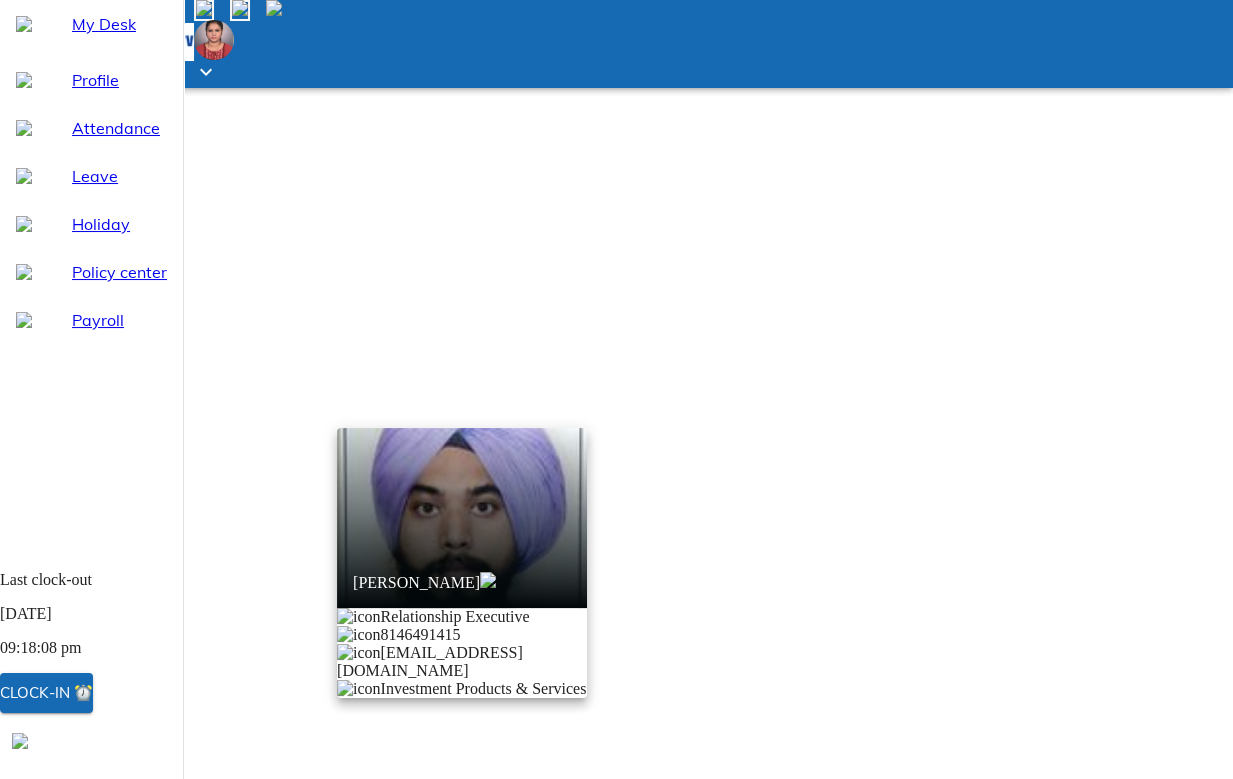 click at bounding box center [616, 389] 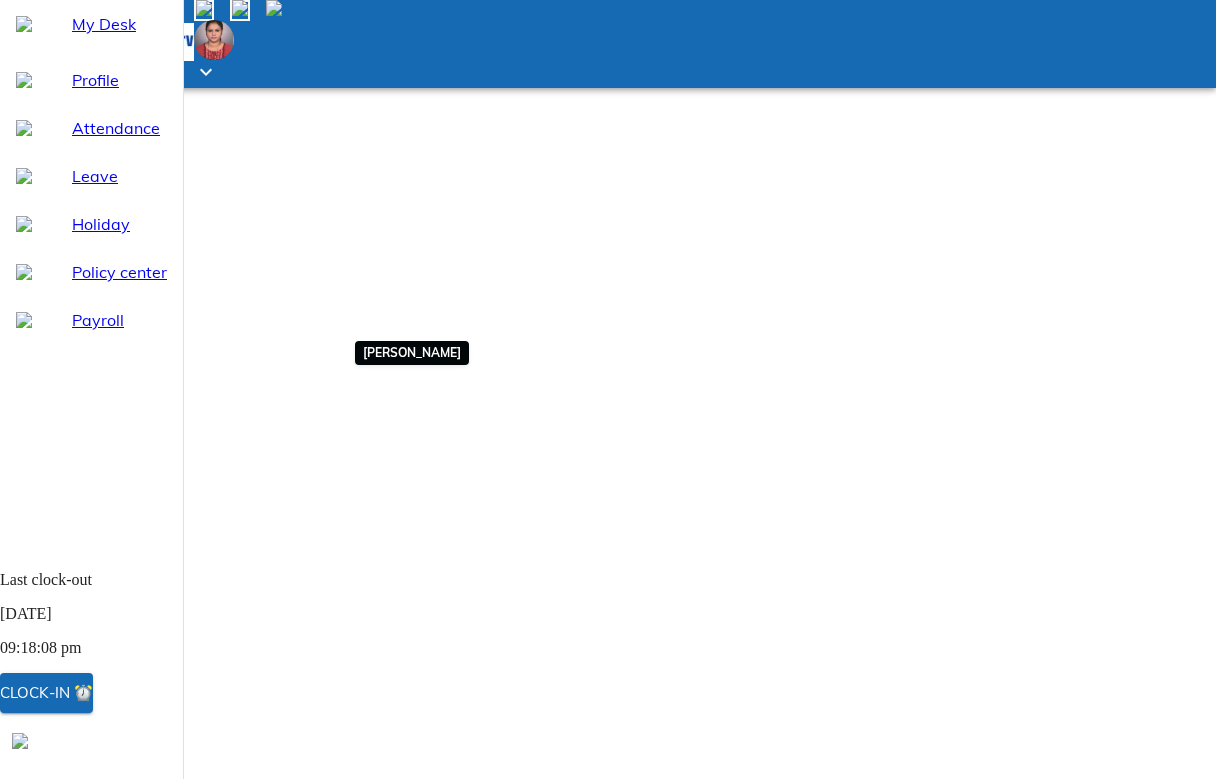 click at bounding box center [137, 1169] 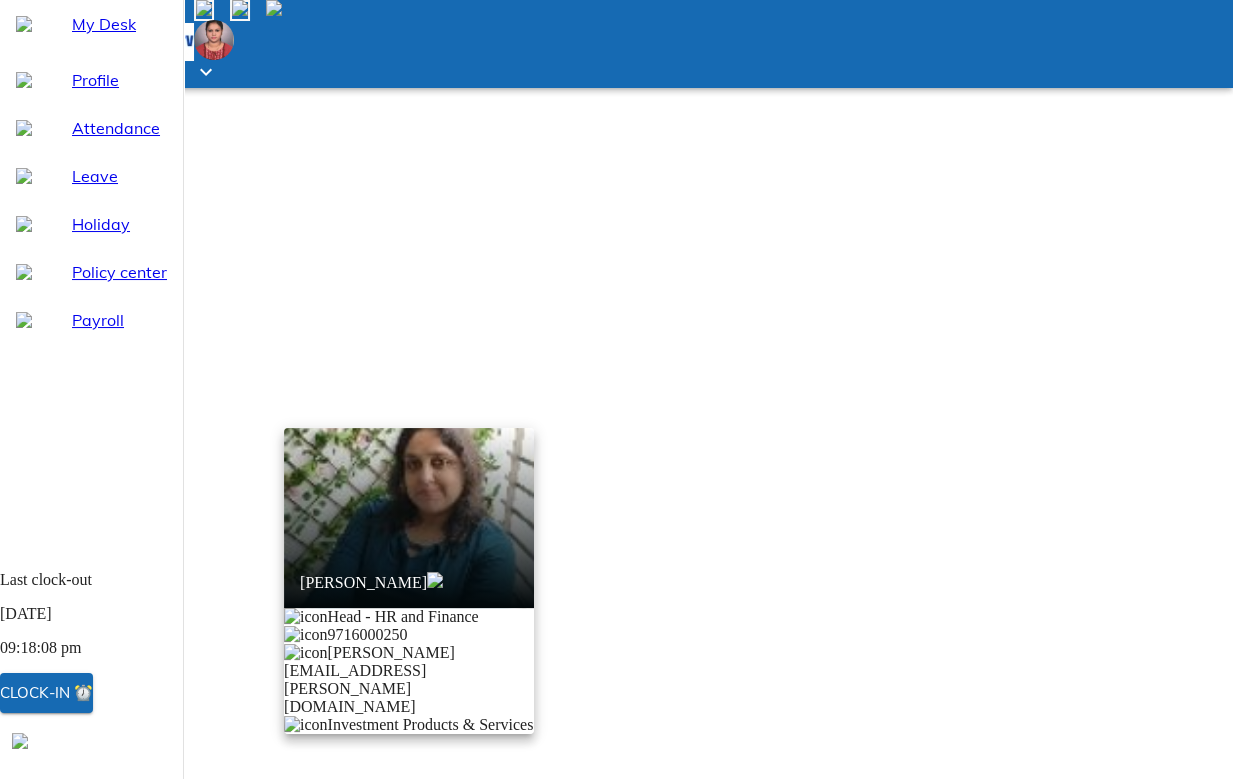 click at bounding box center [616, 389] 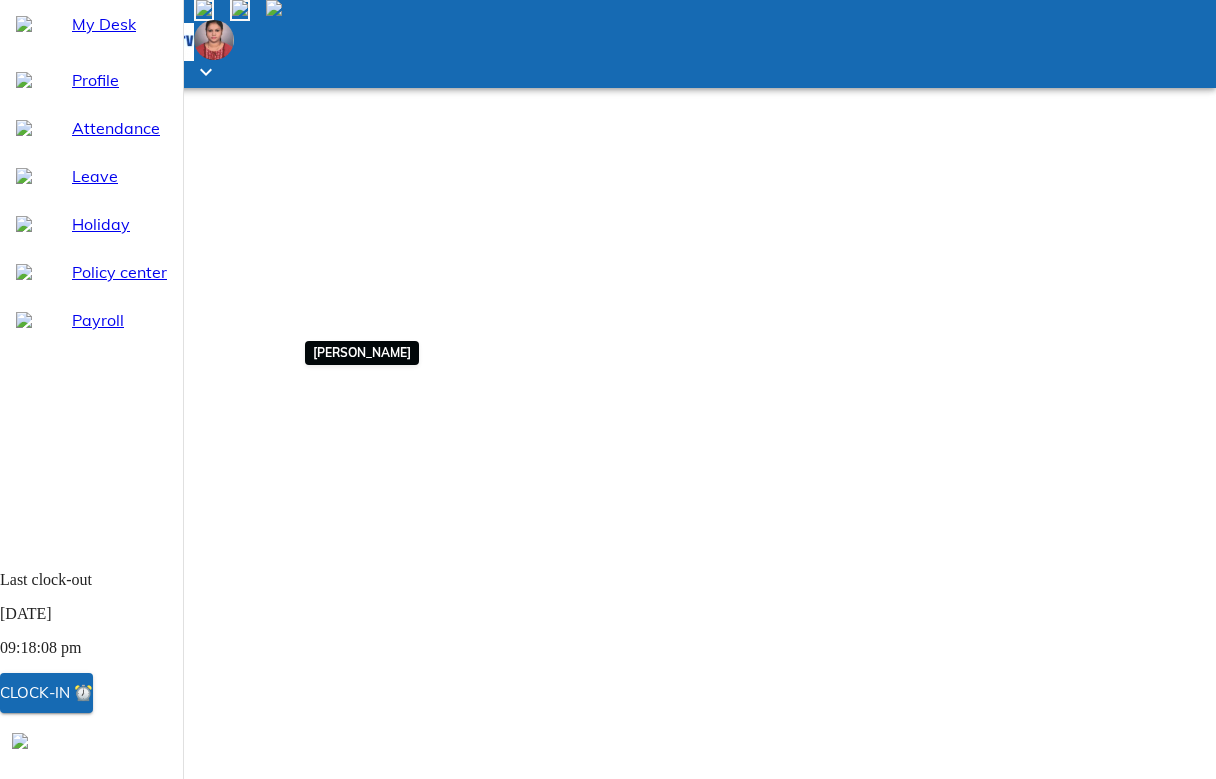 click at bounding box center [66, 1169] 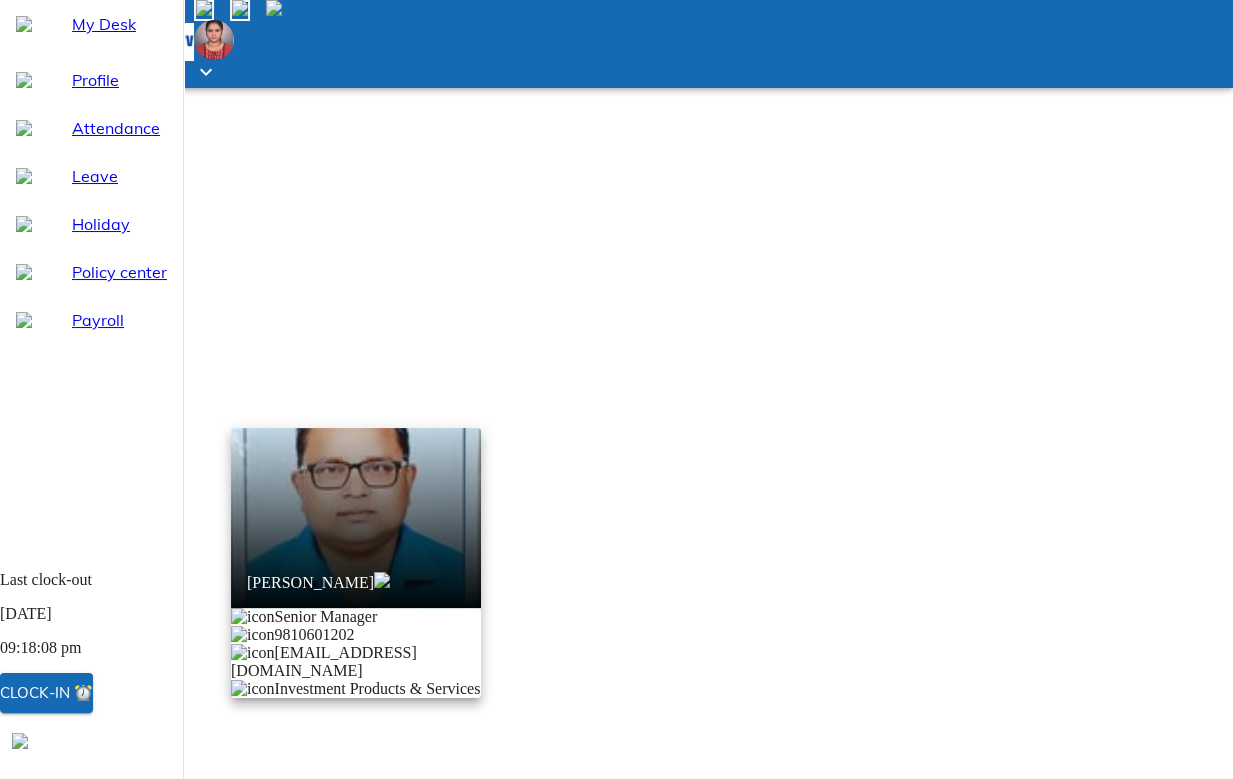 click at bounding box center [616, 389] 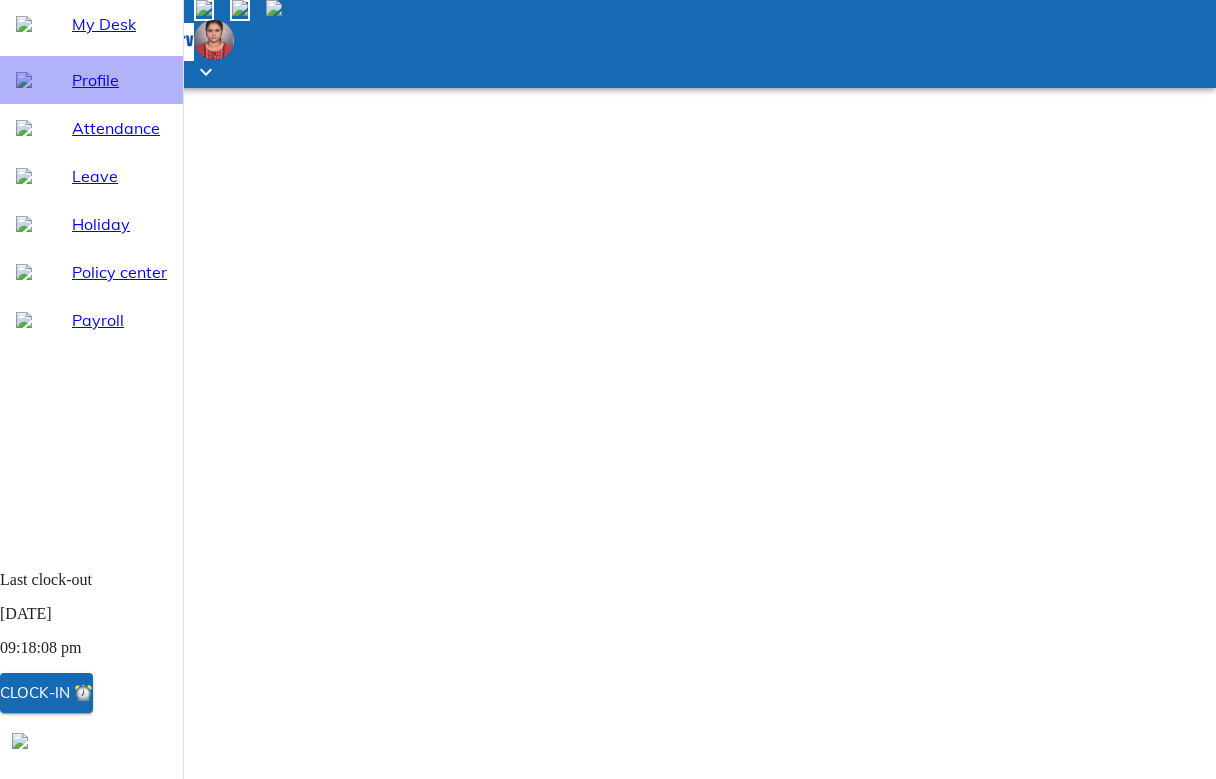 click on "Profile" at bounding box center (119, 80) 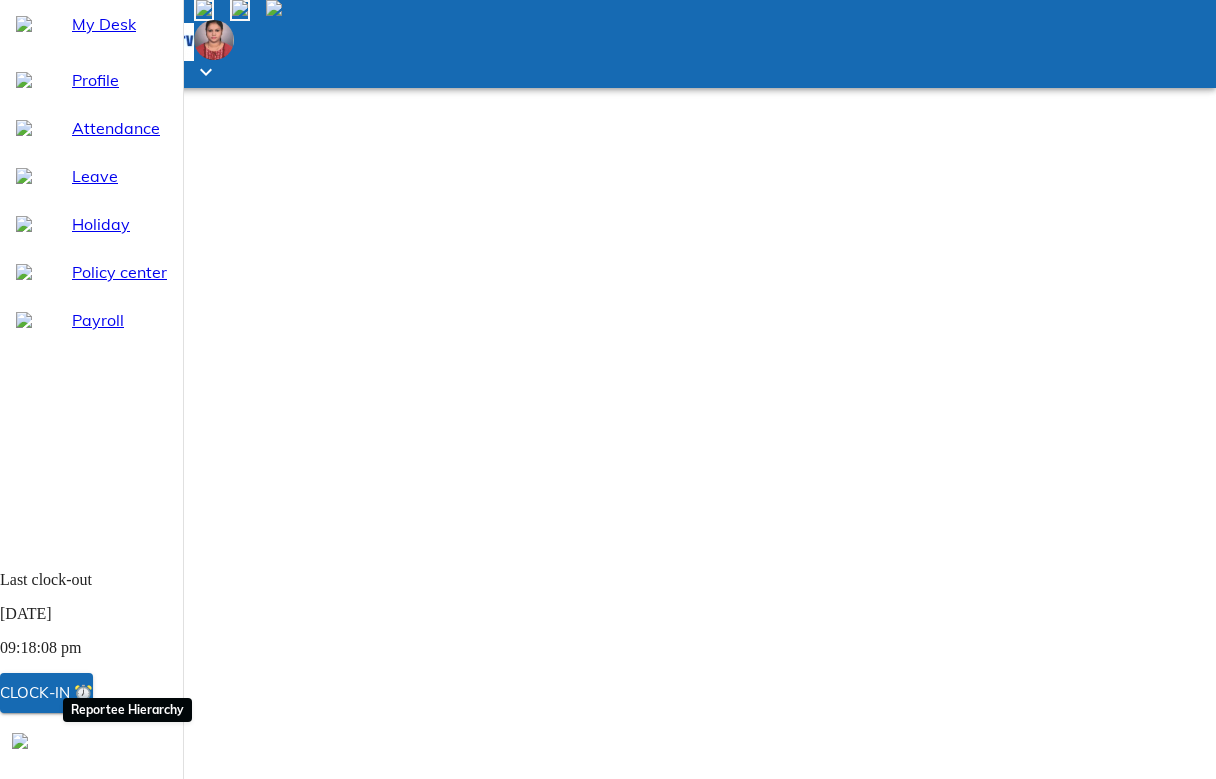 click at bounding box center [20, 741] 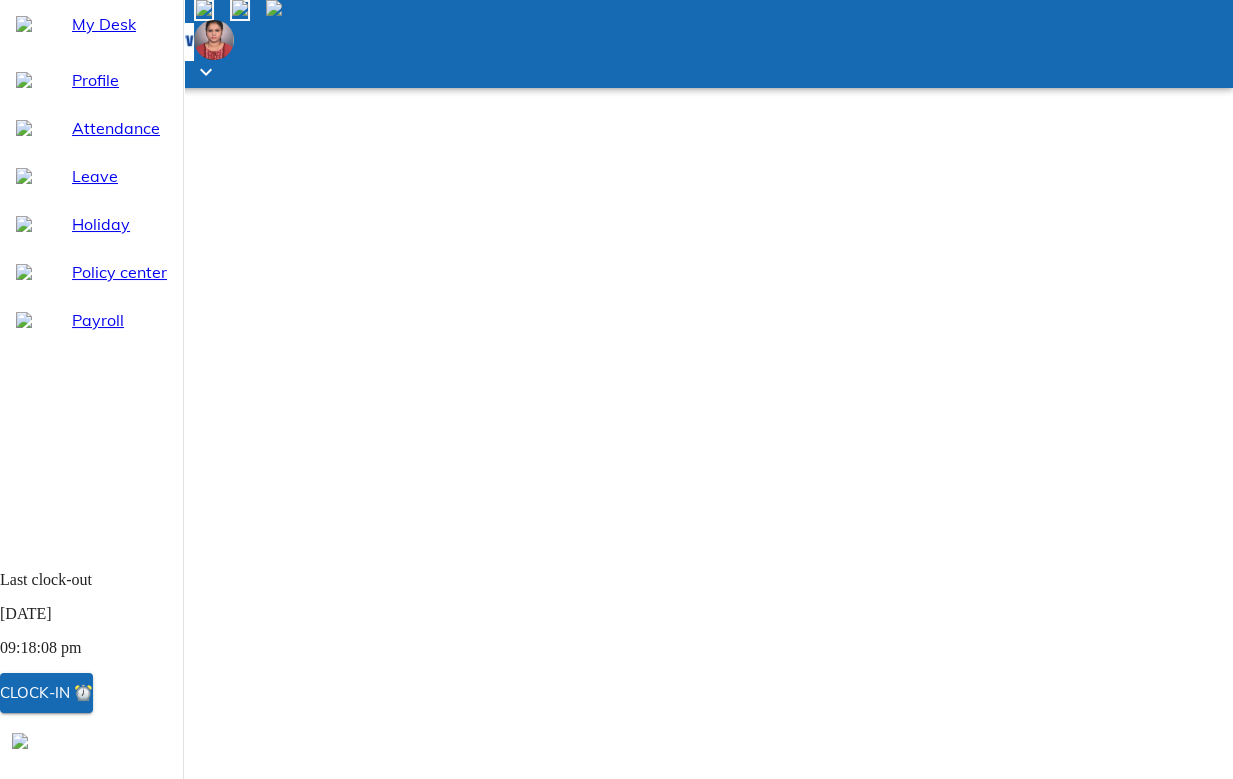 scroll, scrollTop: 549, scrollLeft: 0, axis: vertical 